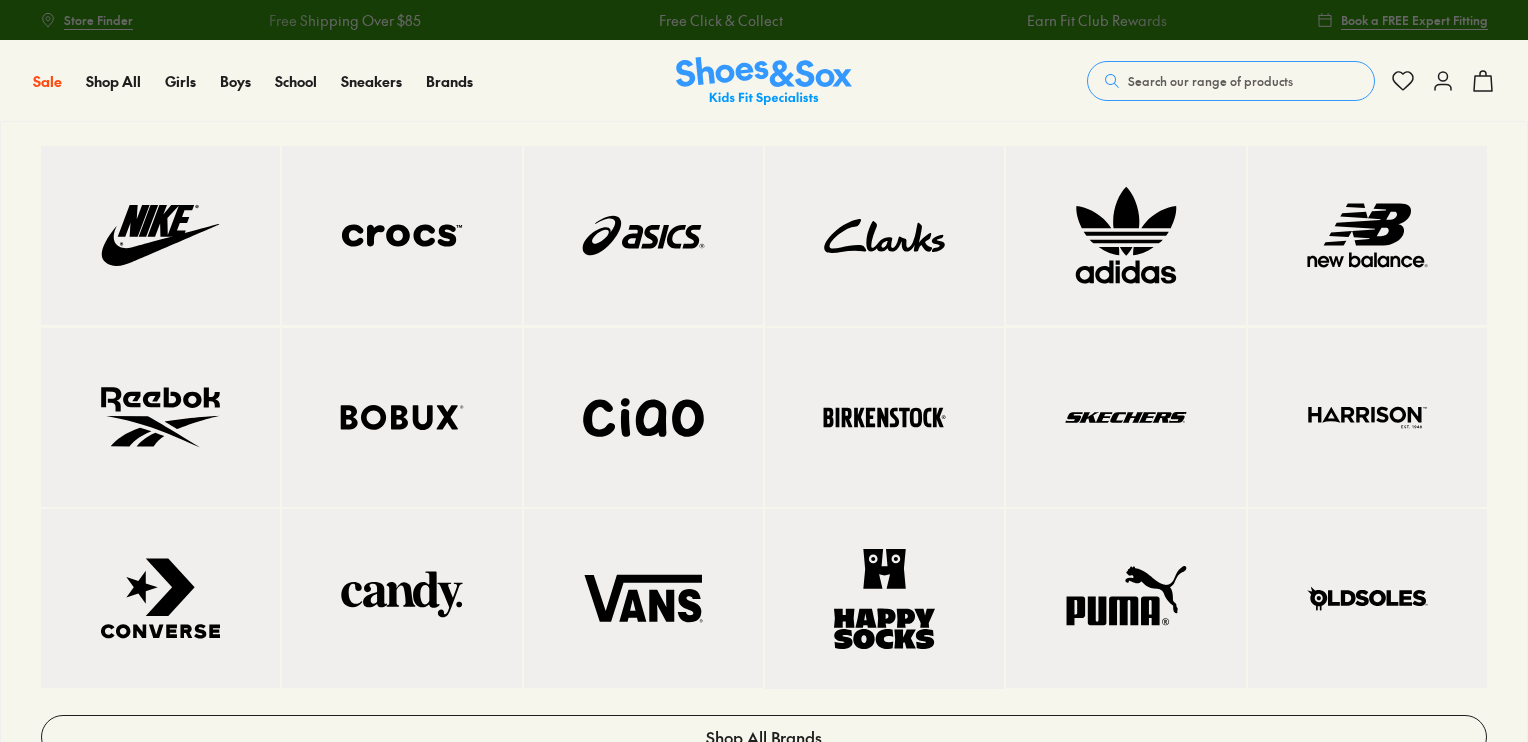 click at bounding box center [643, 235] 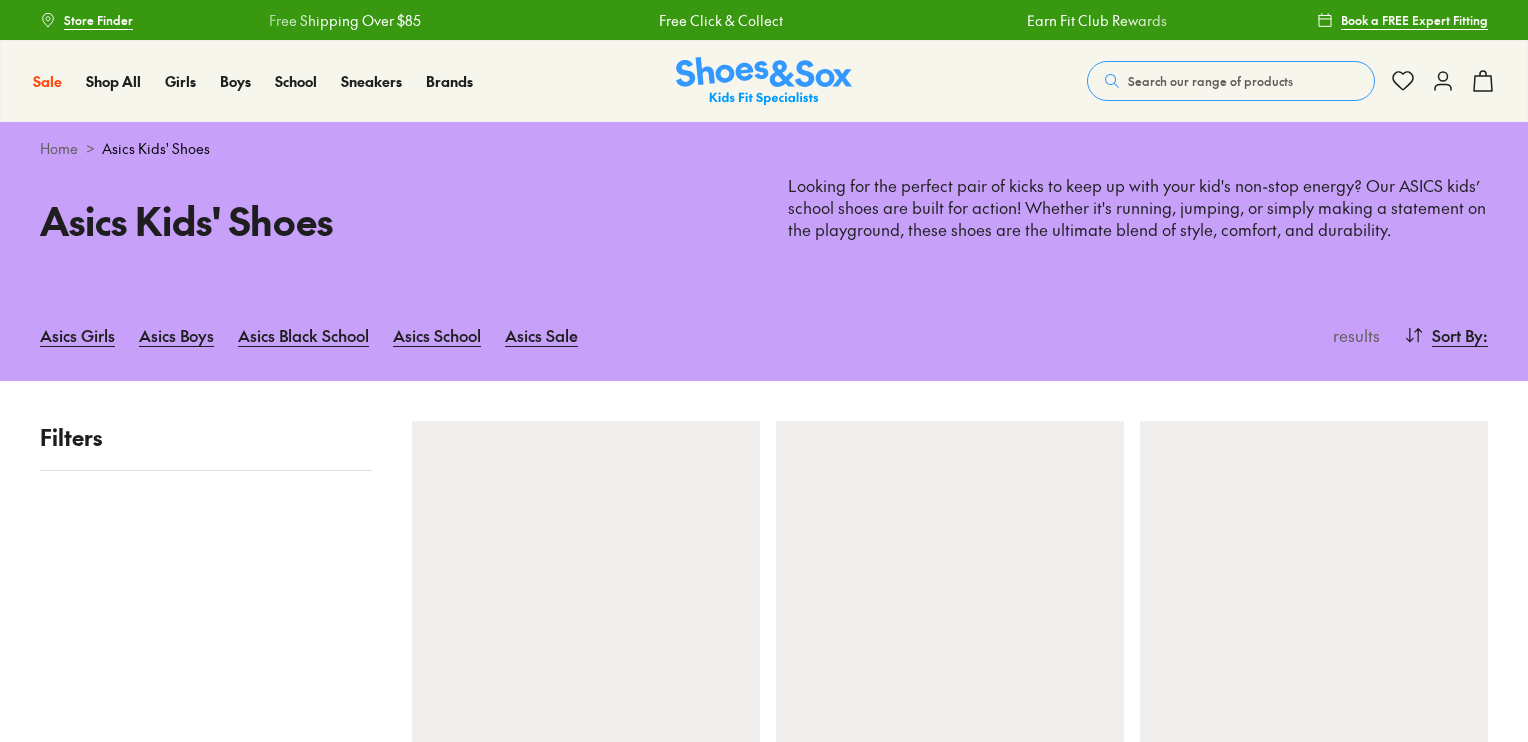 scroll, scrollTop: 0, scrollLeft: 0, axis: both 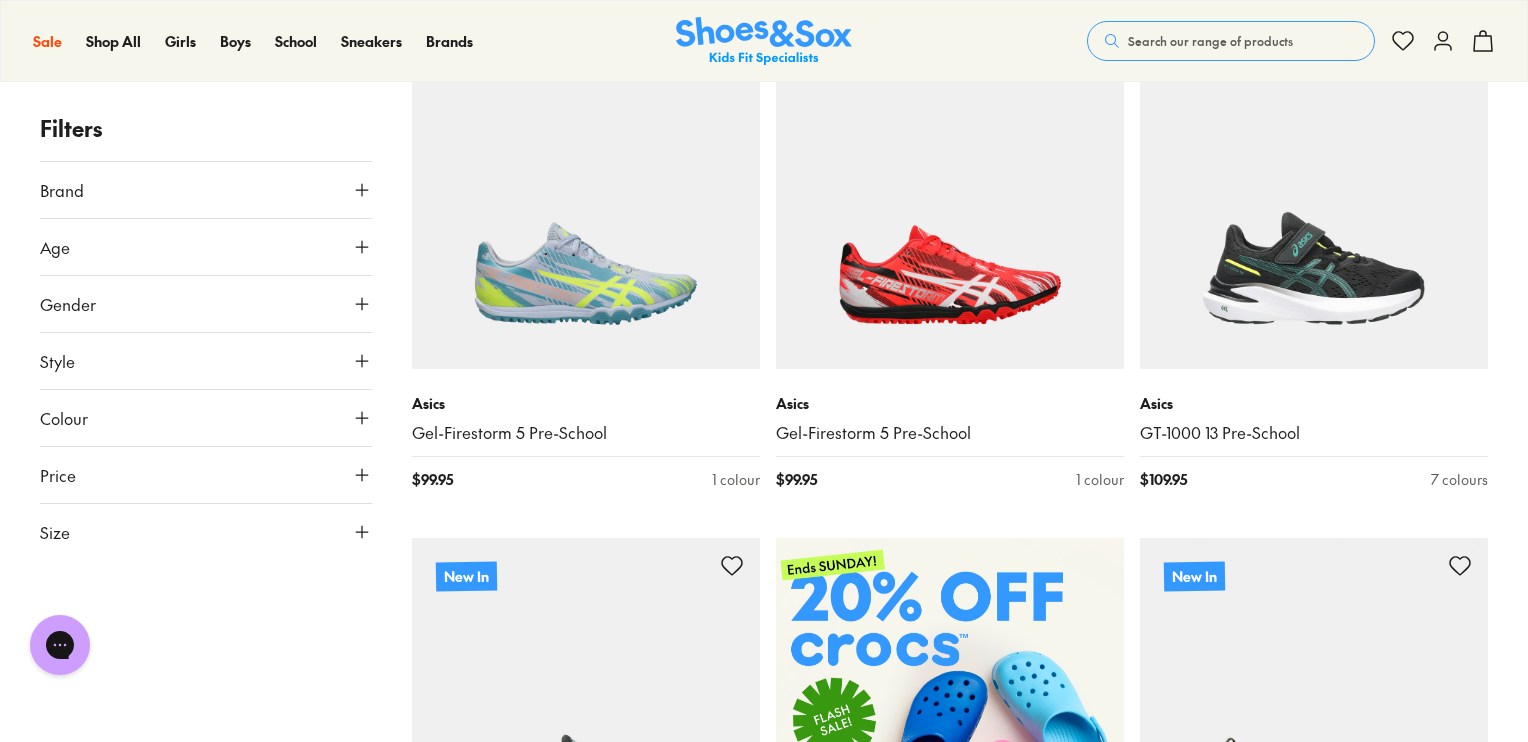 click on "Size" at bounding box center (206, 532) 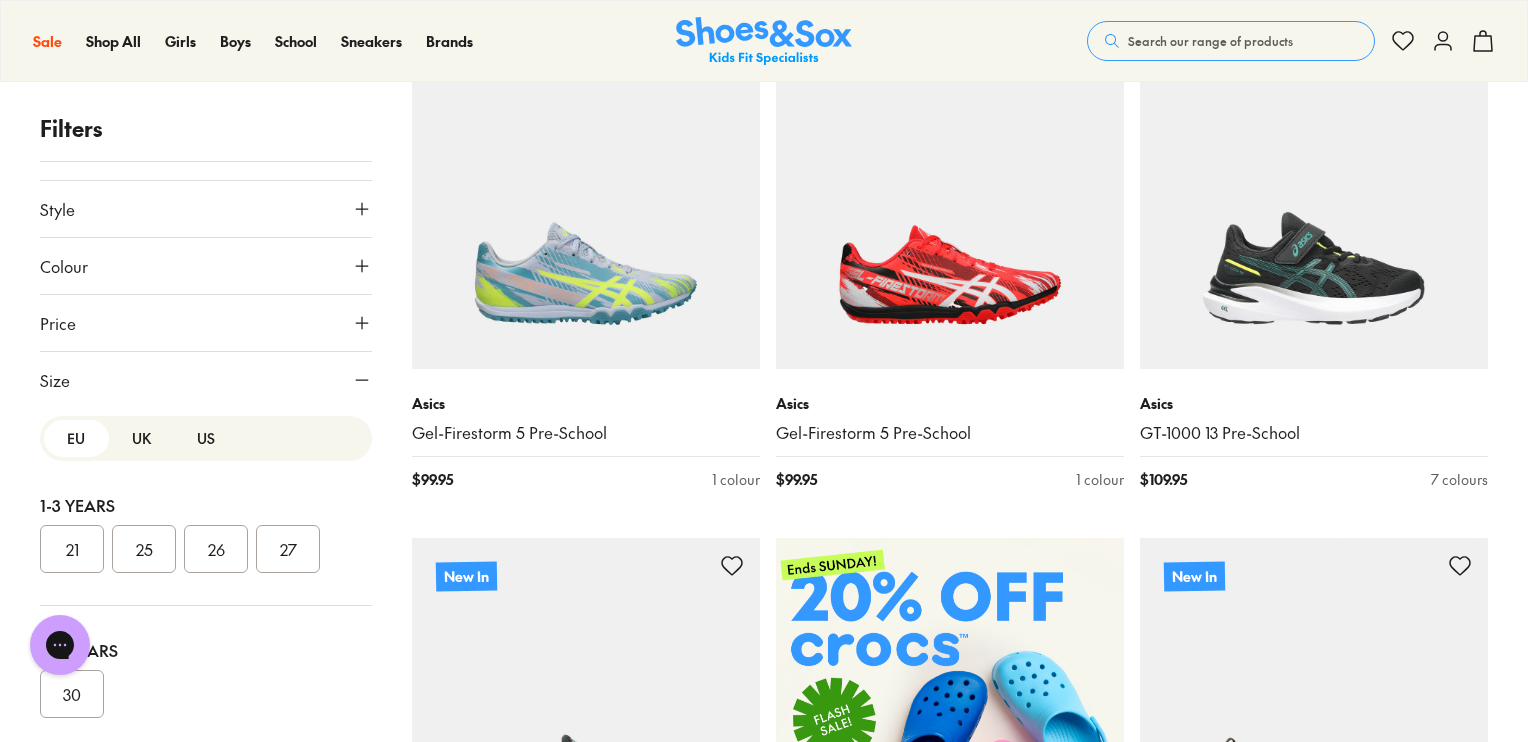 scroll, scrollTop: 200, scrollLeft: 0, axis: vertical 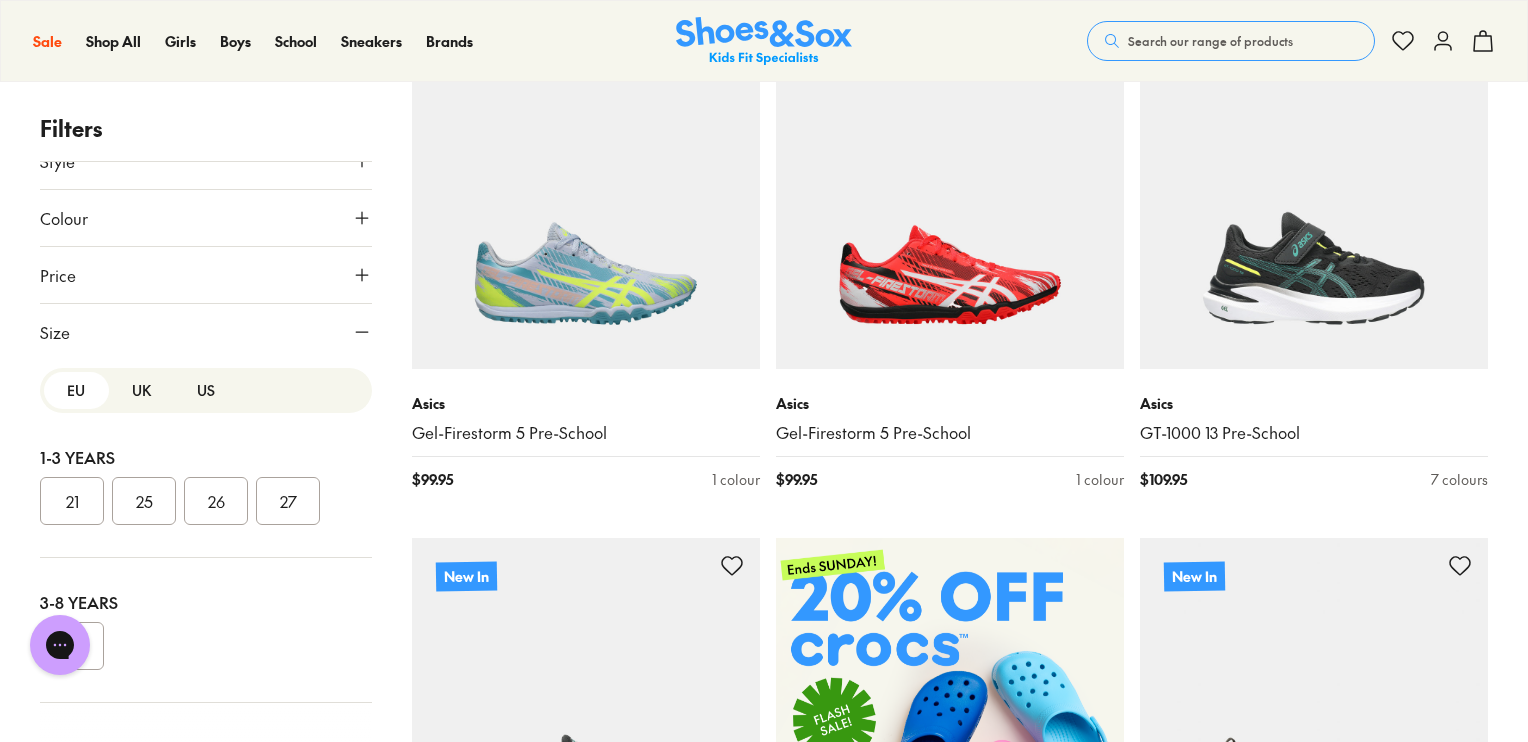 click on "US" at bounding box center [206, 390] 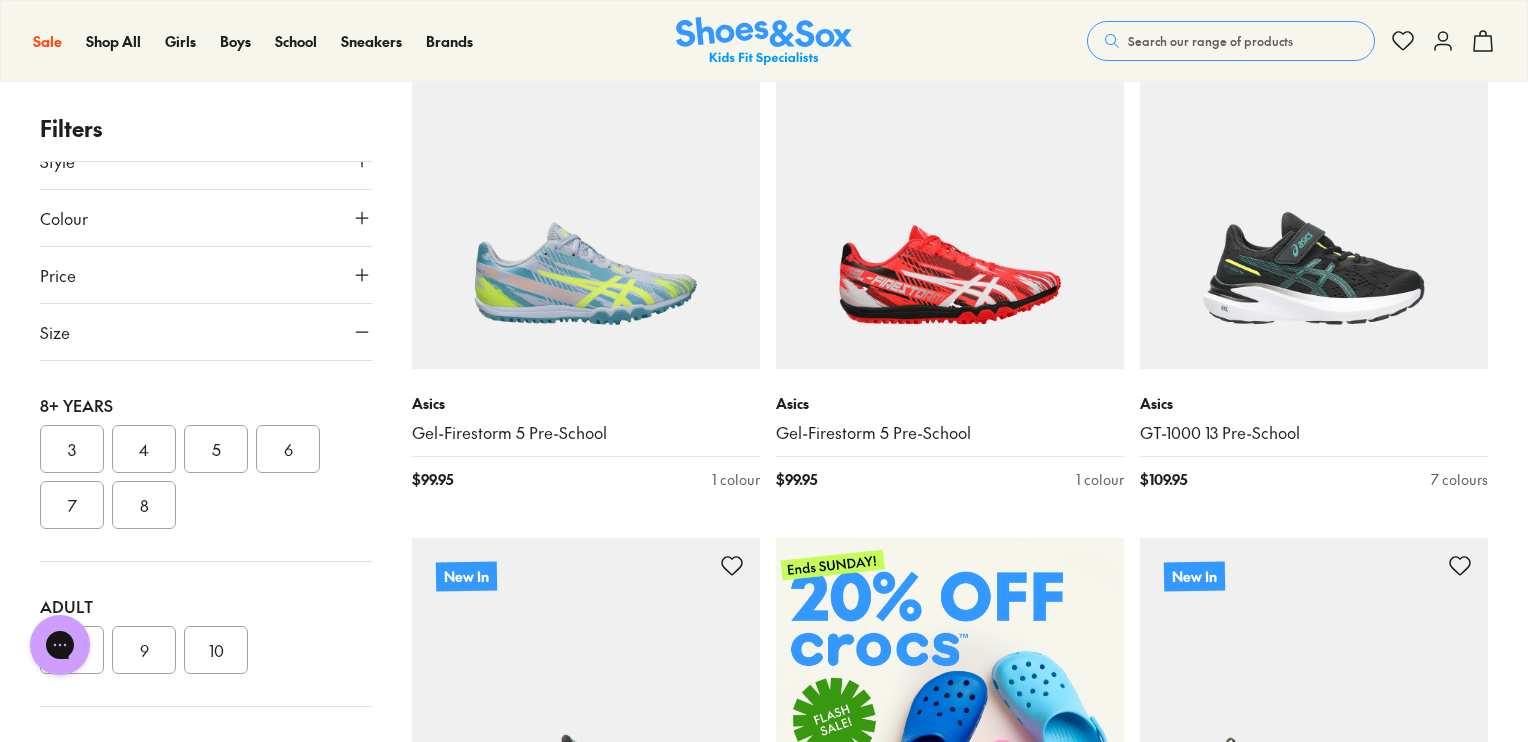 scroll, scrollTop: 600, scrollLeft: 0, axis: vertical 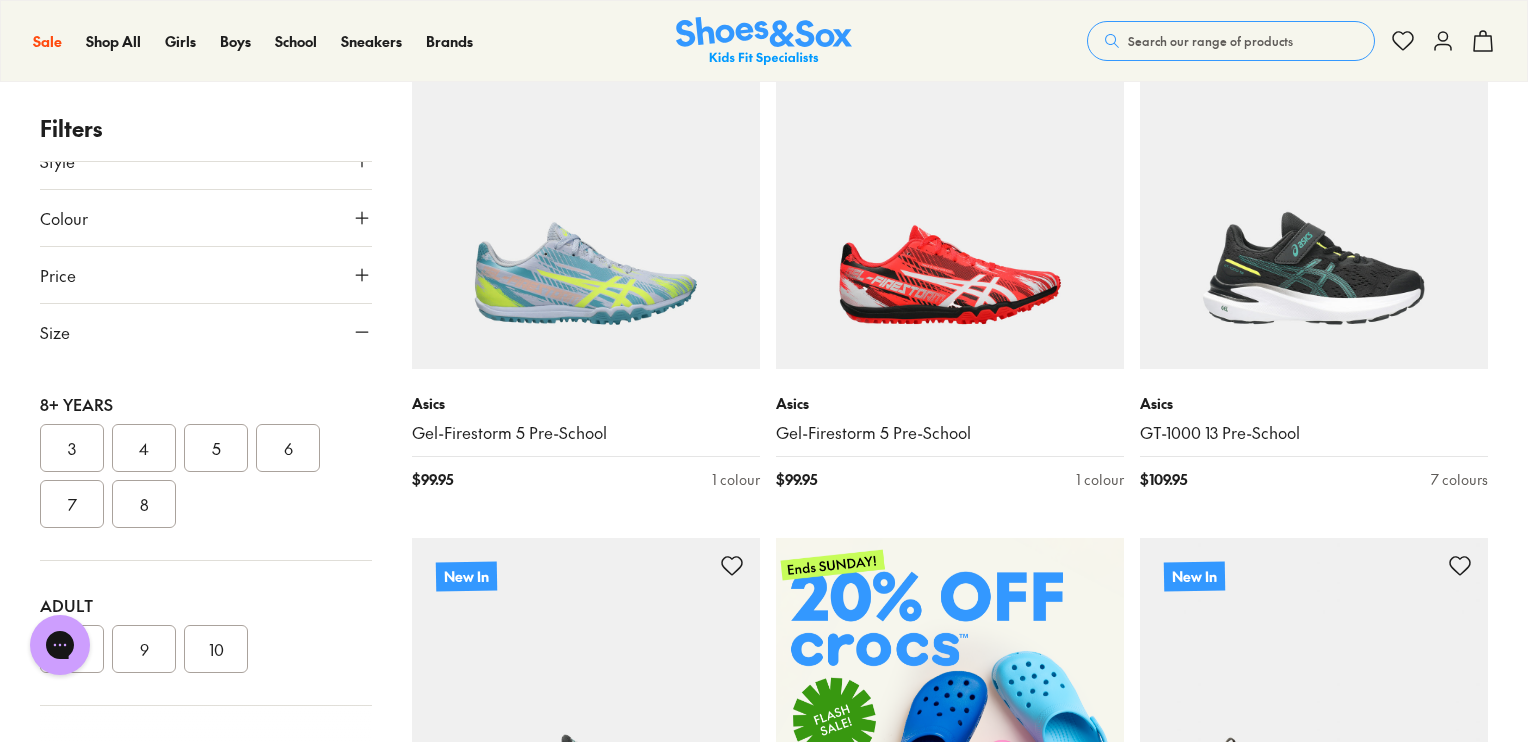 click on "3" at bounding box center [72, 448] 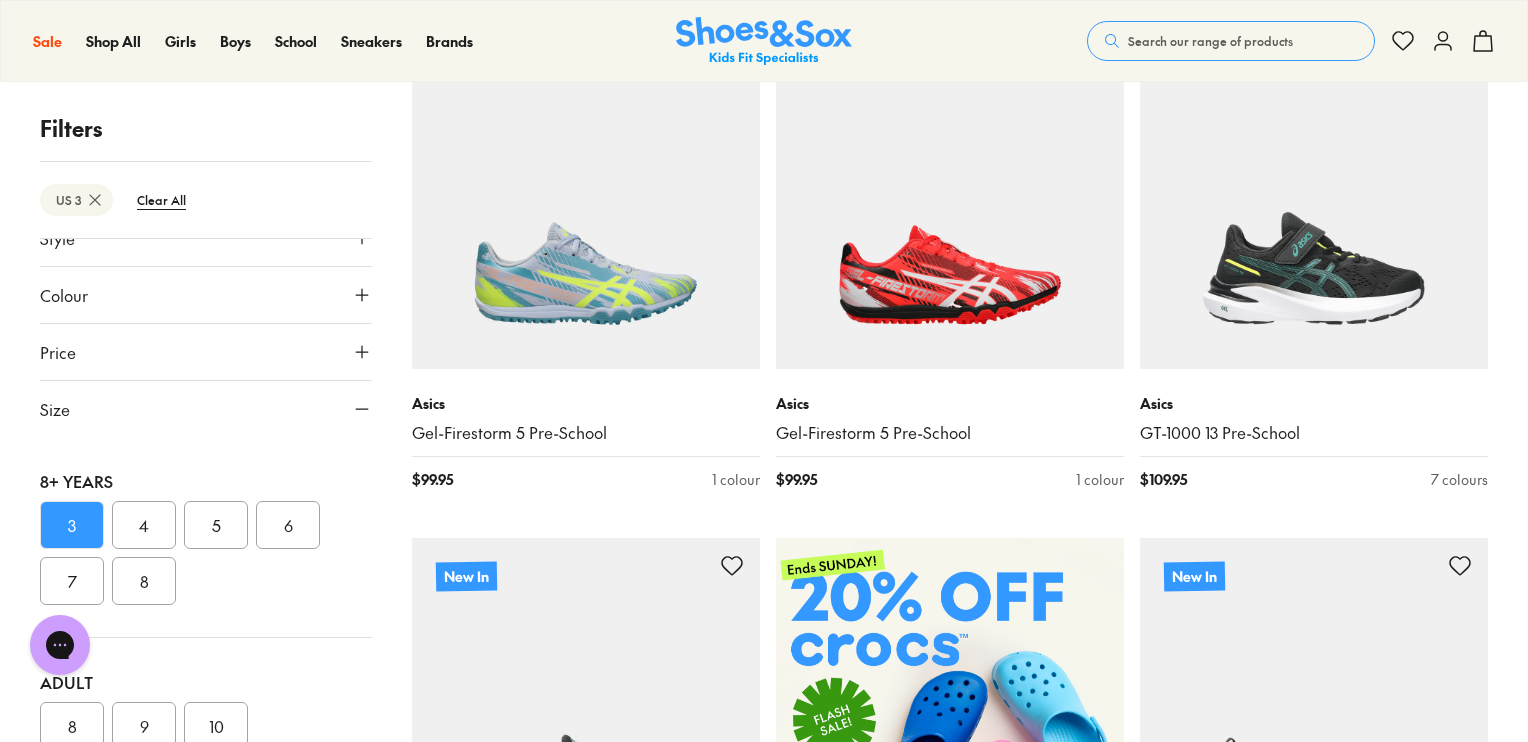 scroll, scrollTop: 48, scrollLeft: 0, axis: vertical 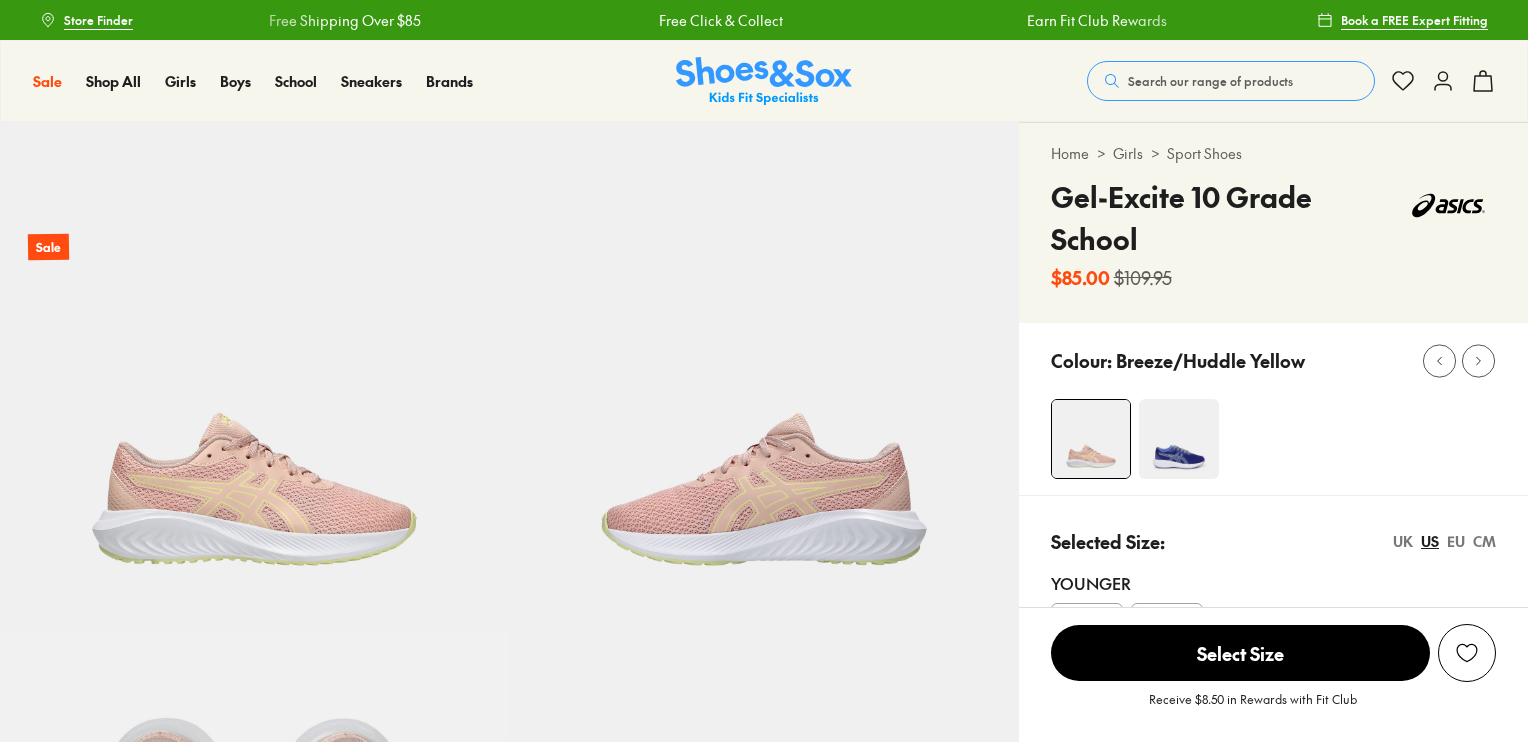 select on "*" 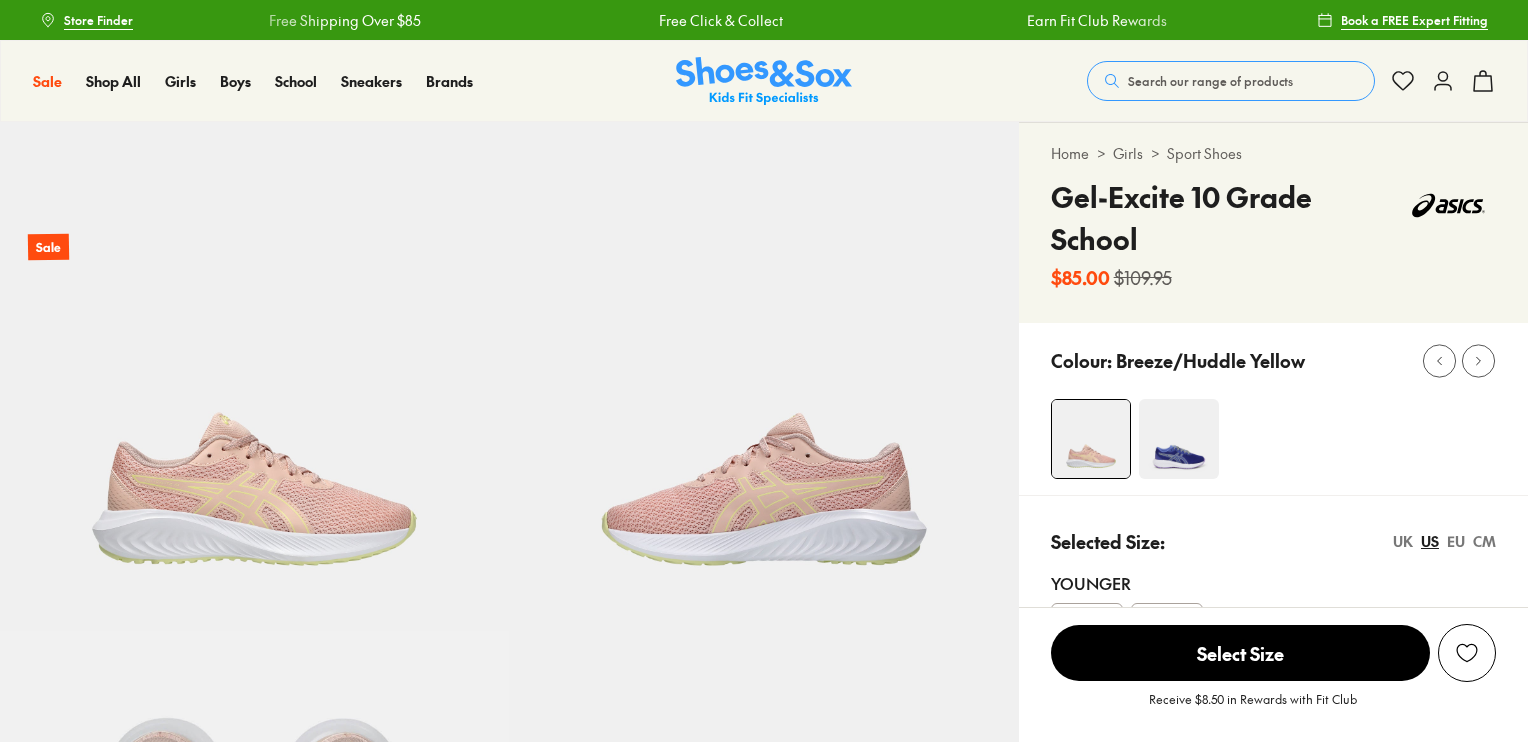 scroll, scrollTop: 0, scrollLeft: 0, axis: both 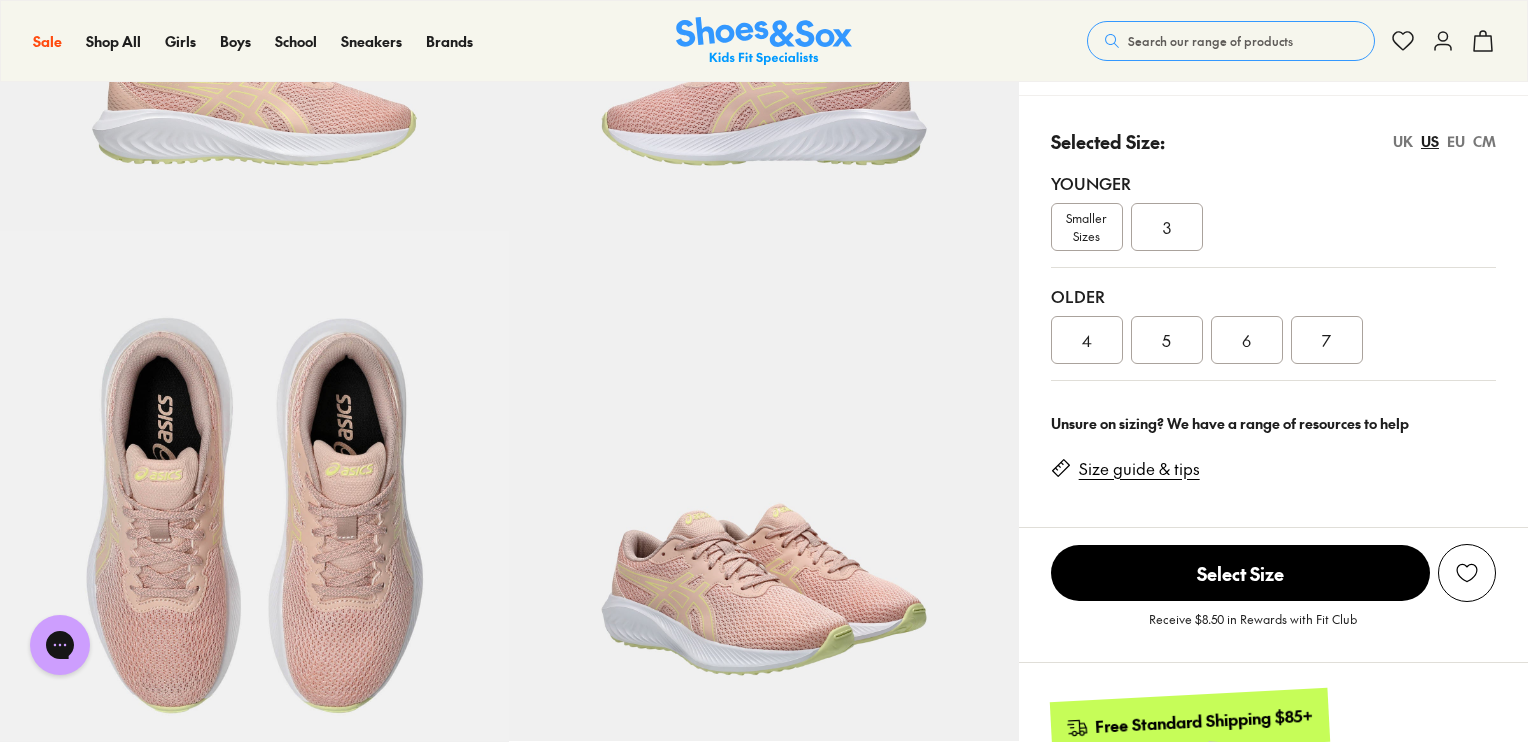 click on "3" at bounding box center (1167, 227) 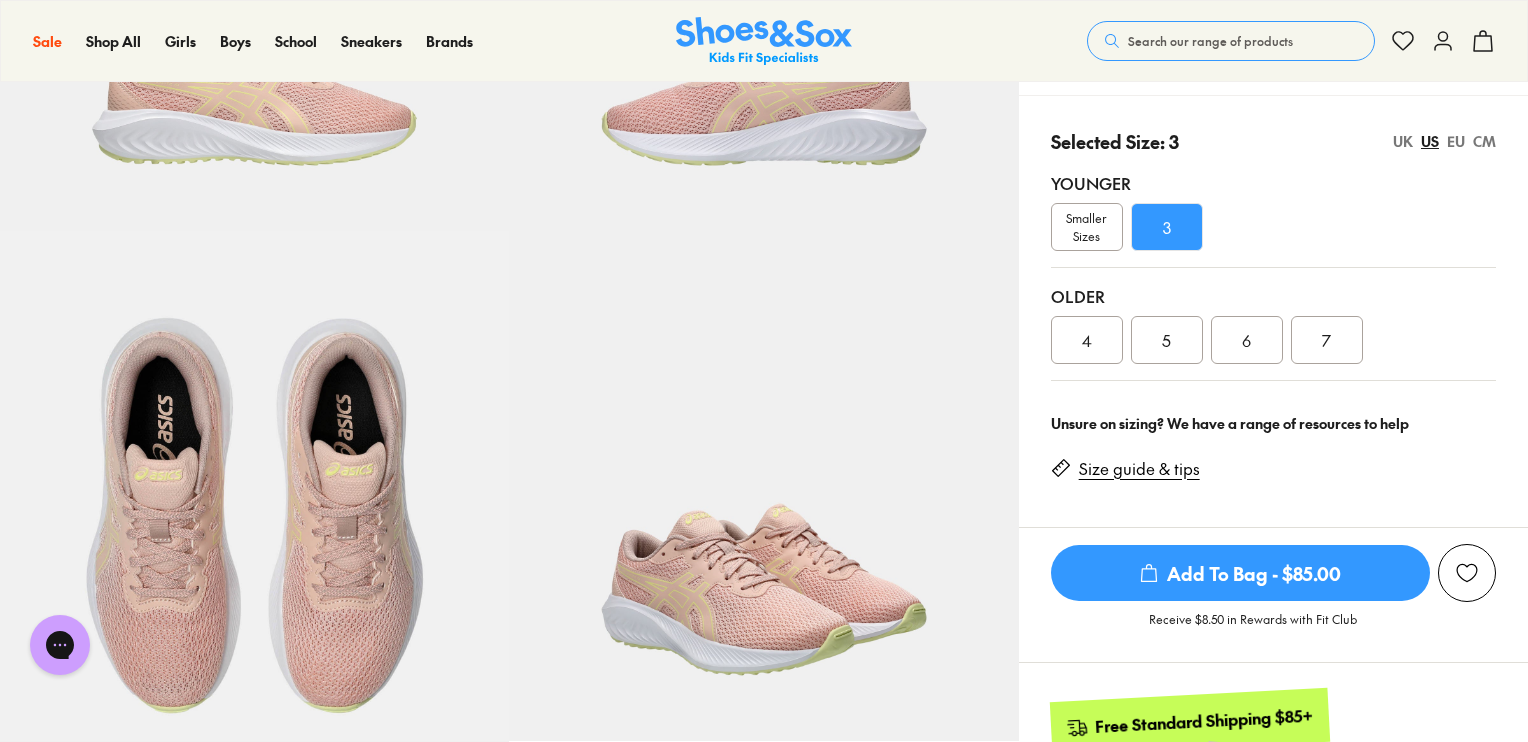 click on "Add To Bag - $85.00" at bounding box center [1240, 573] 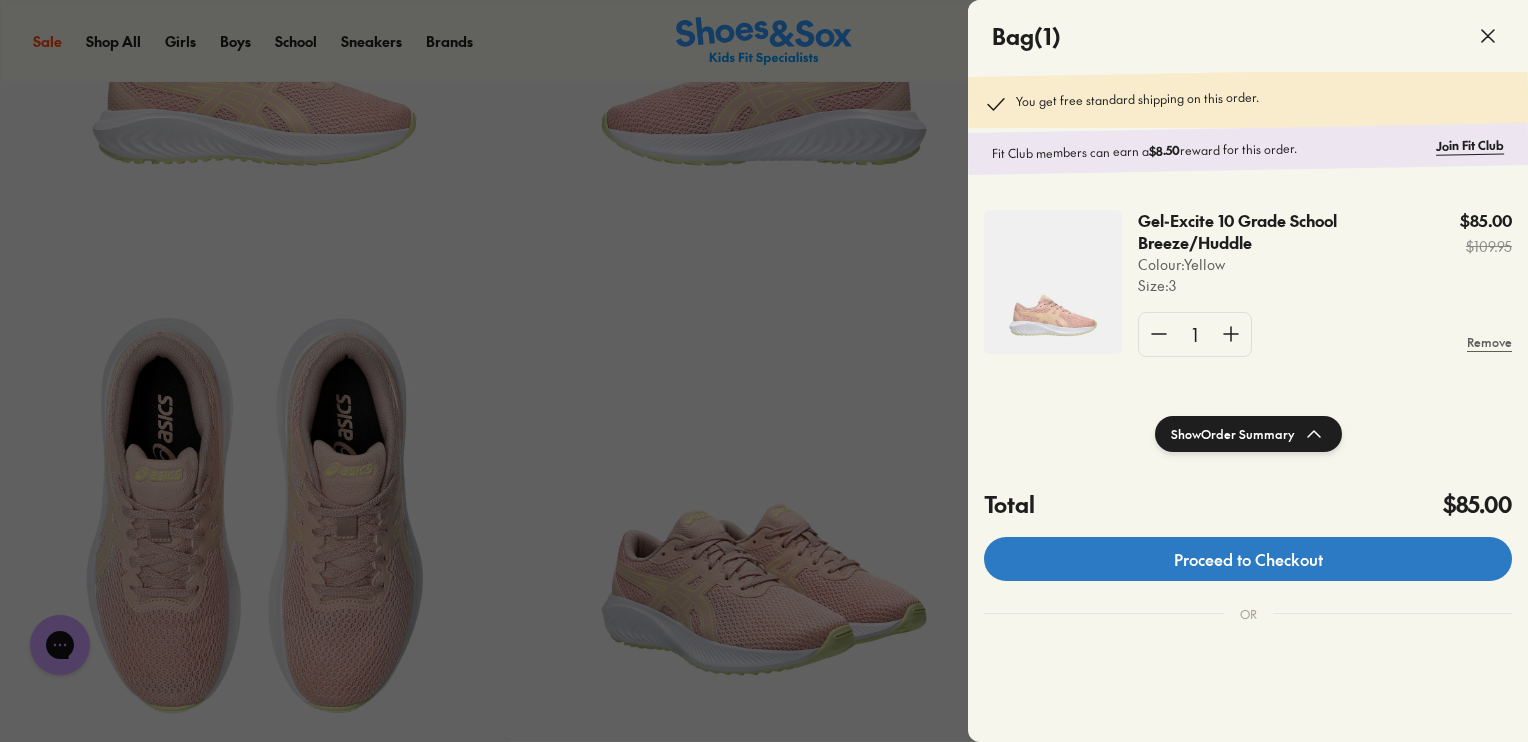 click on "Proceed to Checkout" 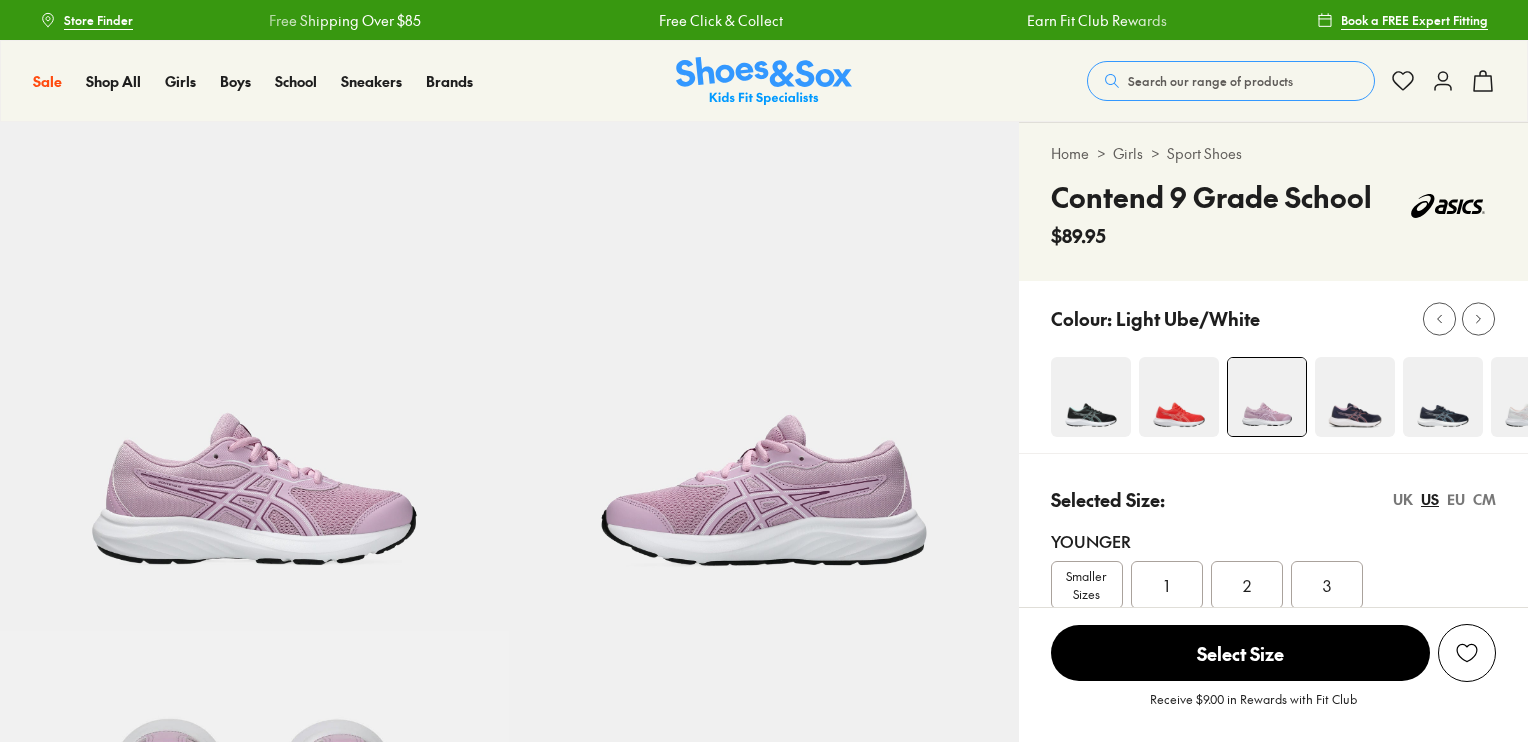 select on "*" 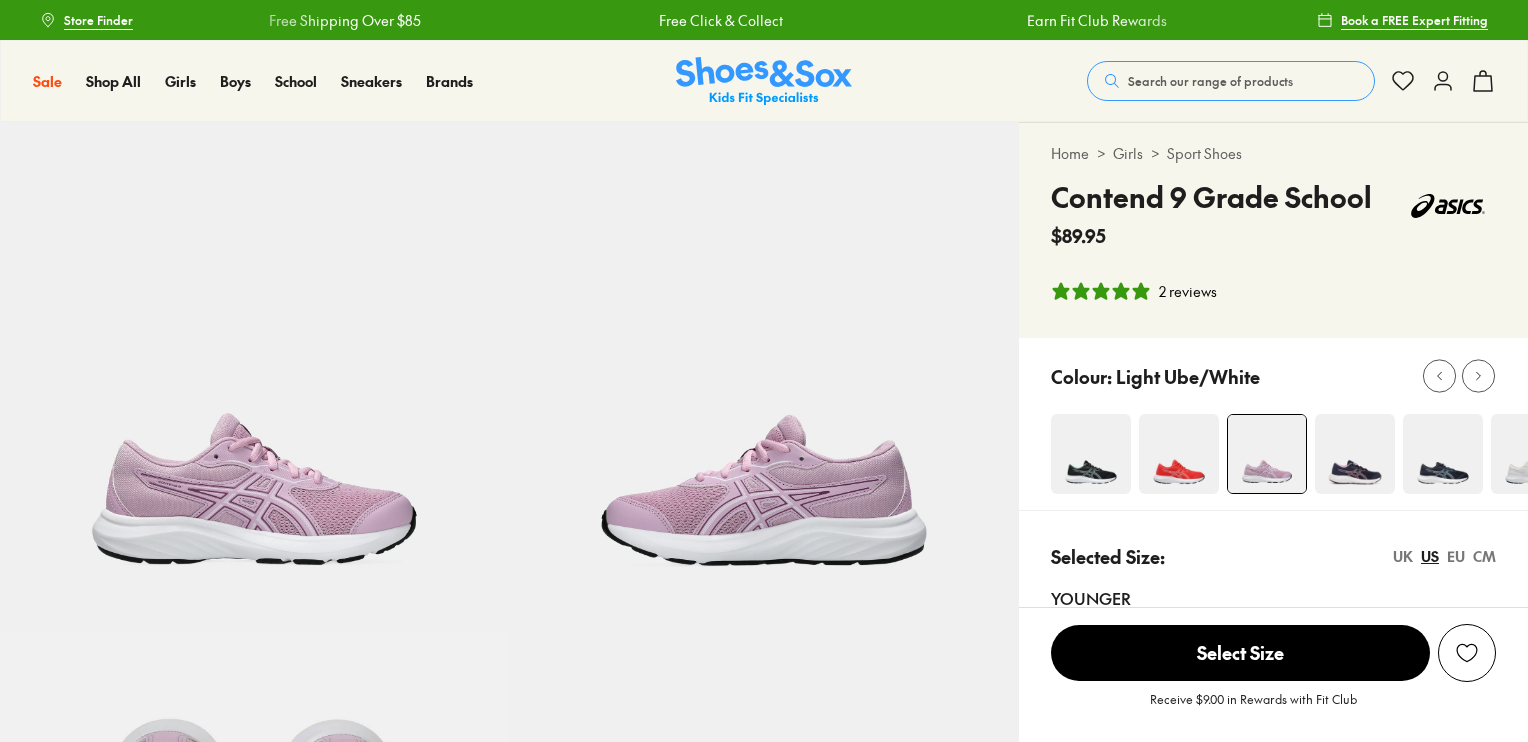 scroll, scrollTop: 0, scrollLeft: 0, axis: both 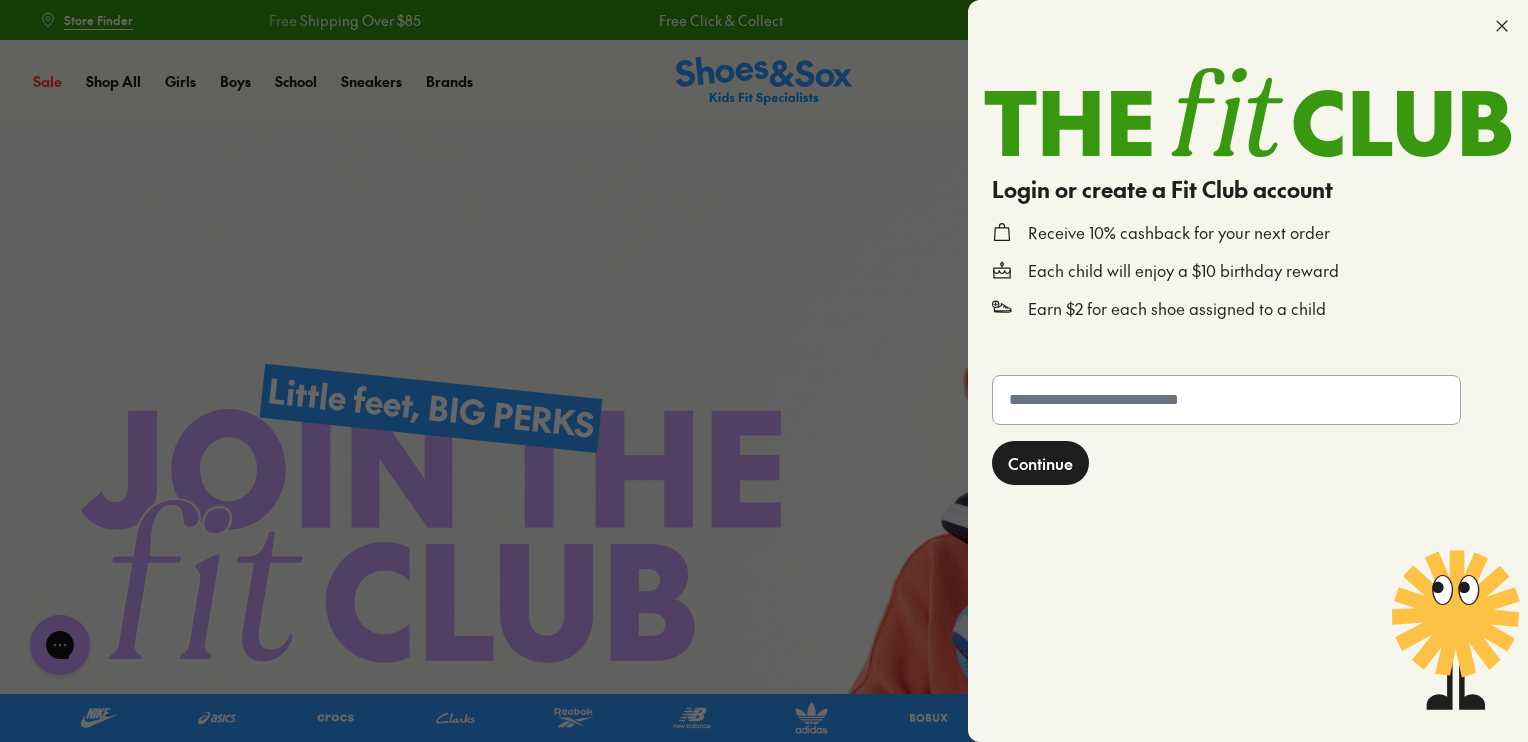 click 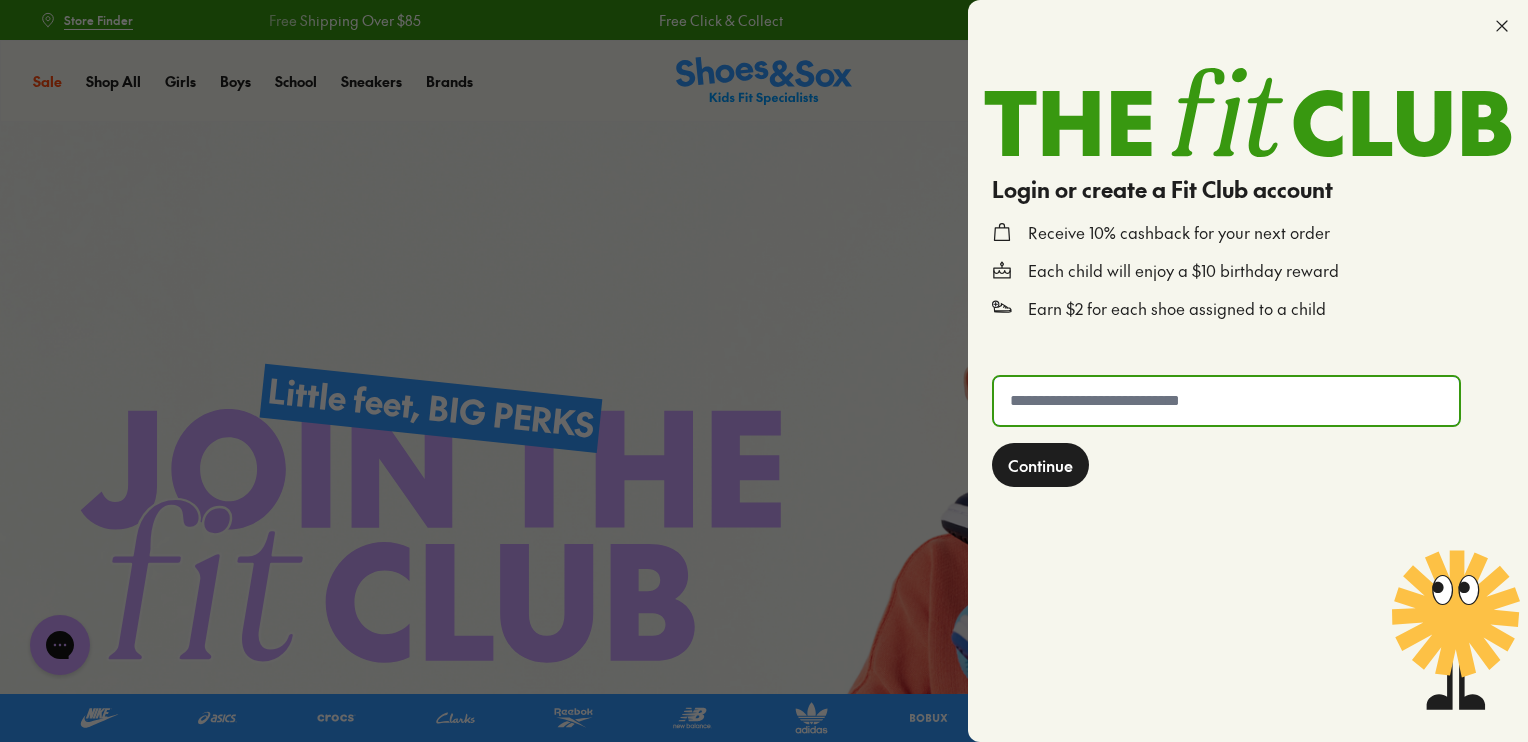 type on "**********" 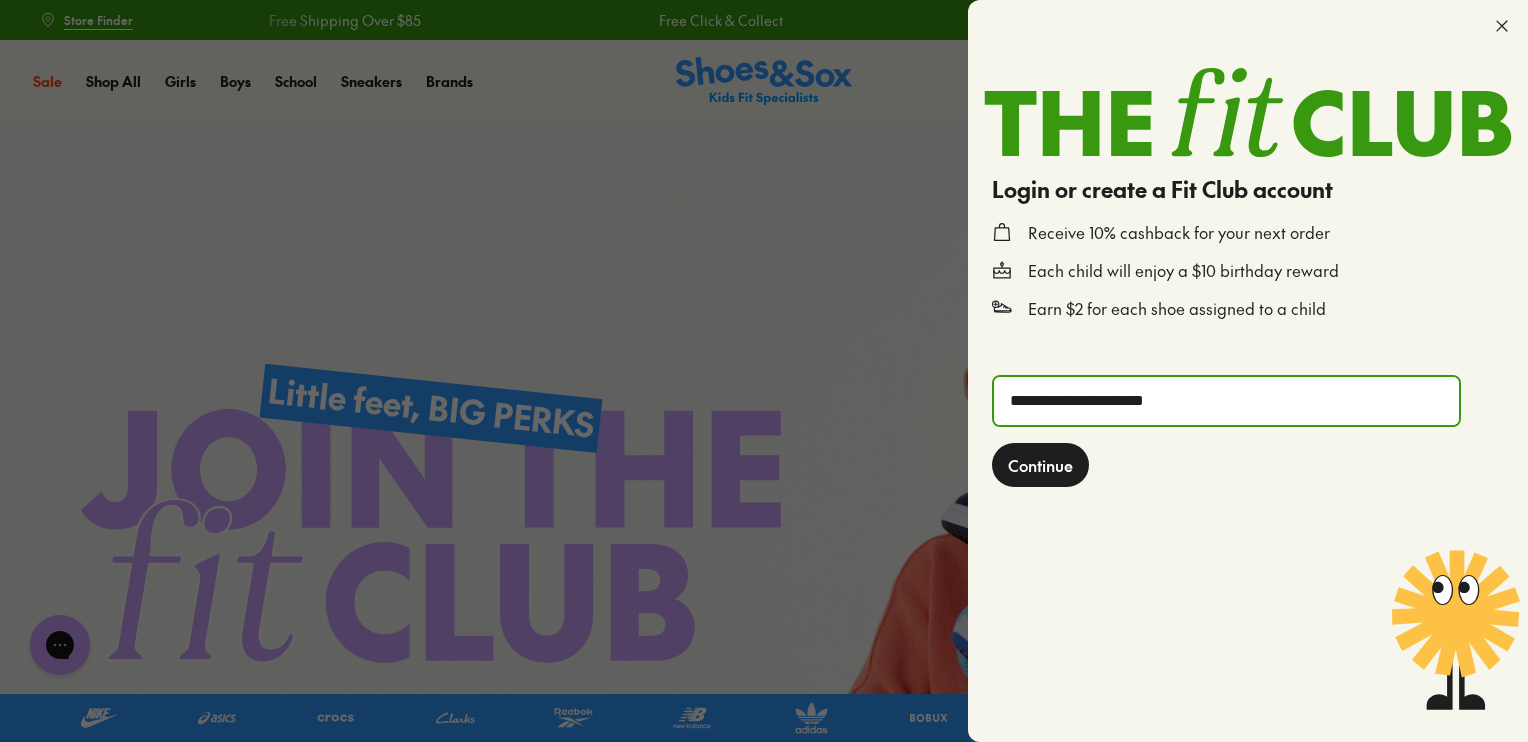 click on "Continue" 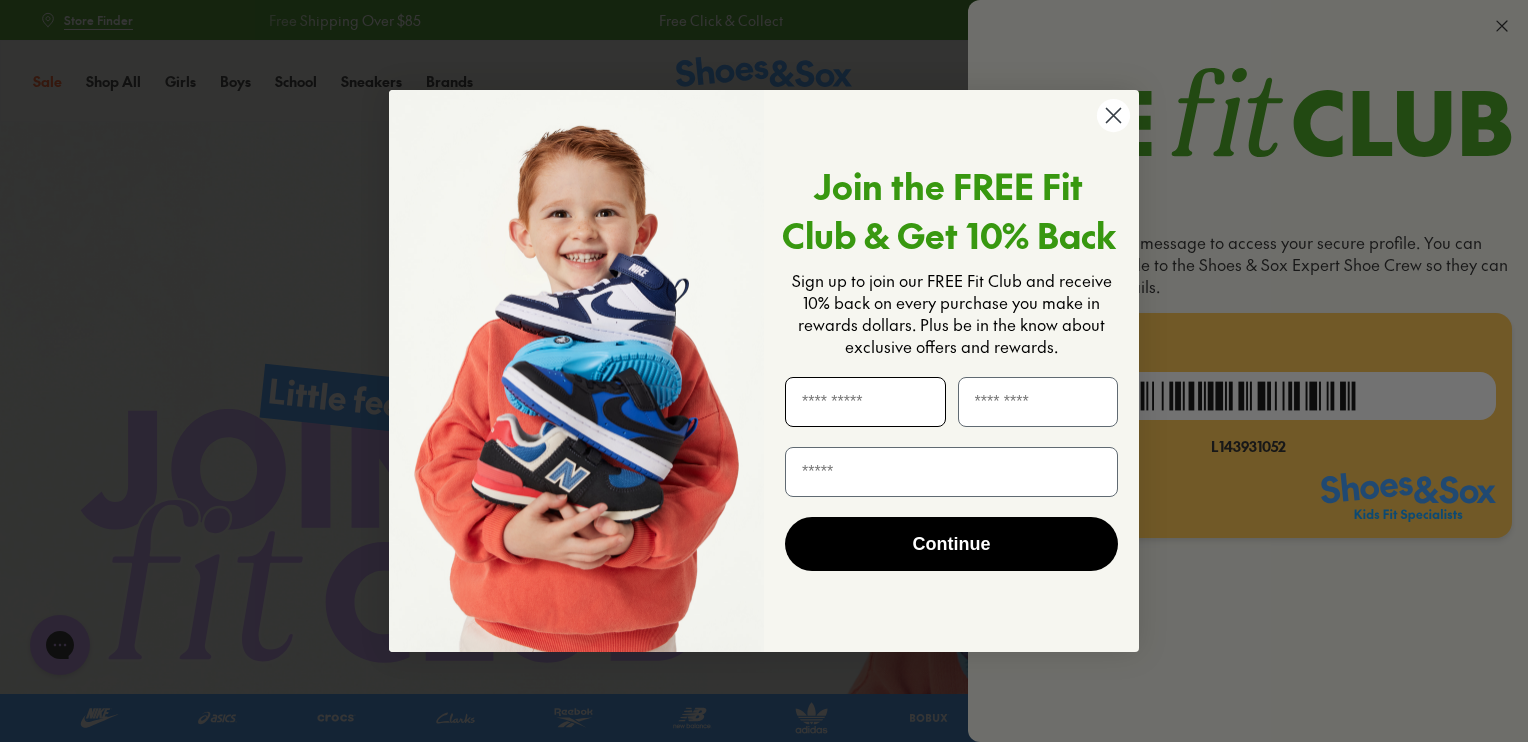 click at bounding box center (865, 402) 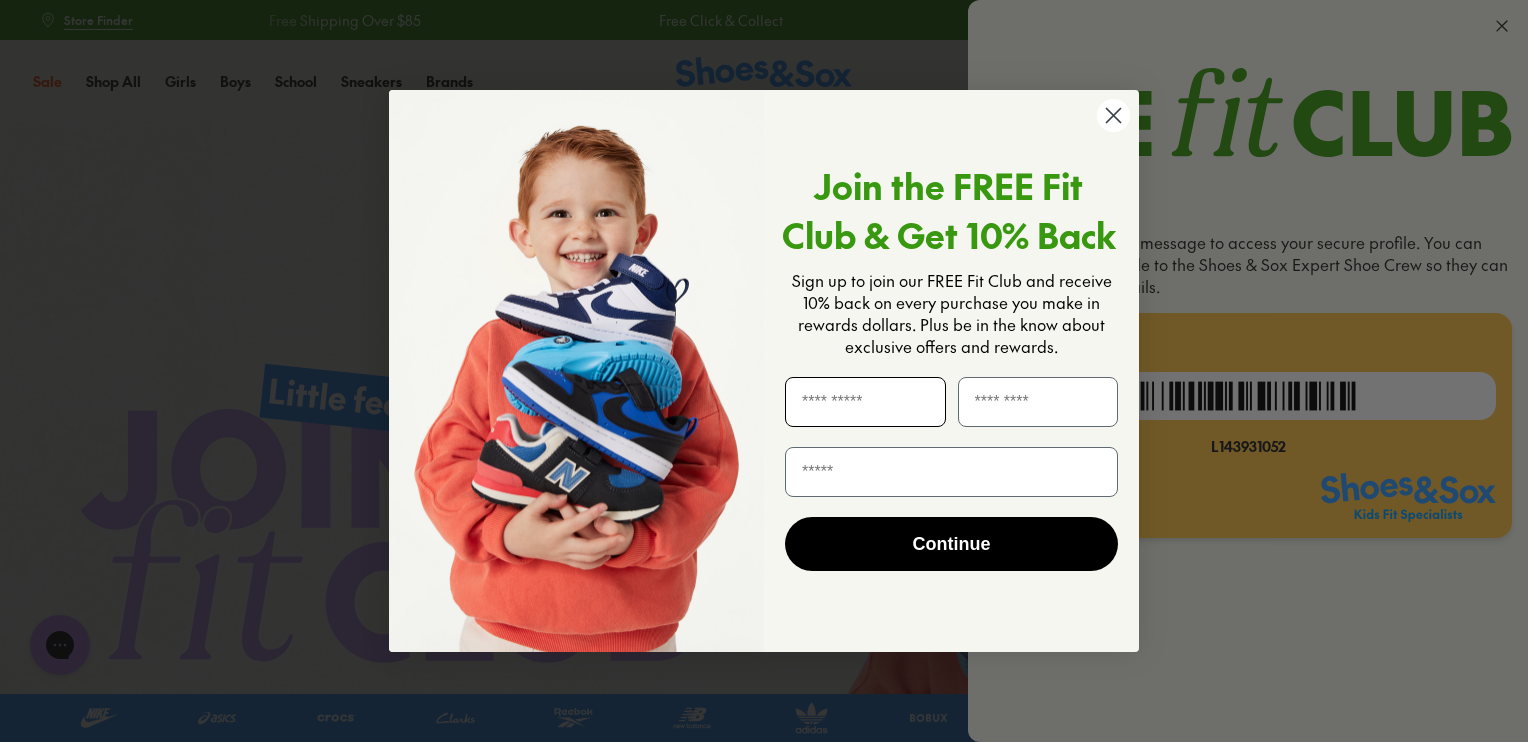 type on "*******" 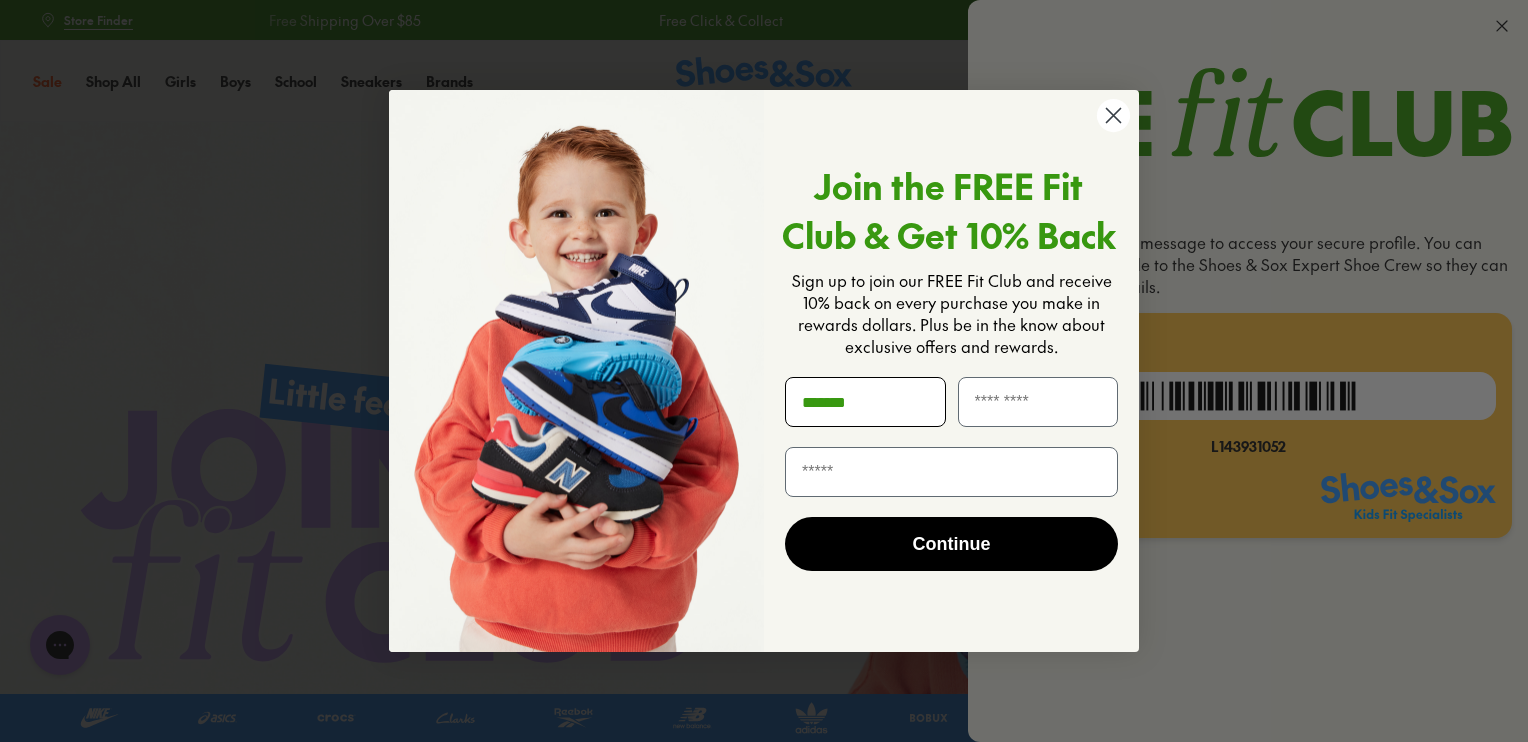 type on "***" 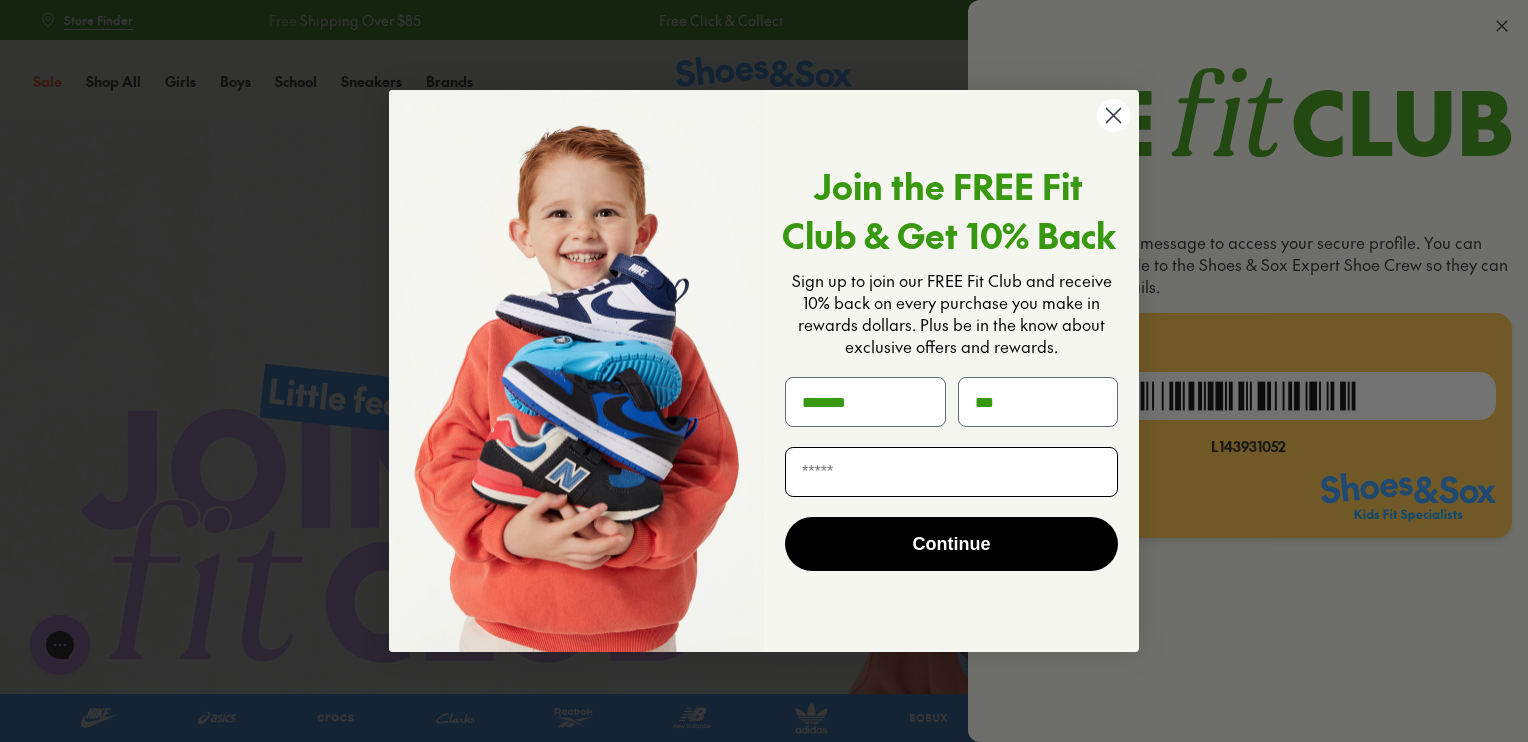 click at bounding box center [951, 472] 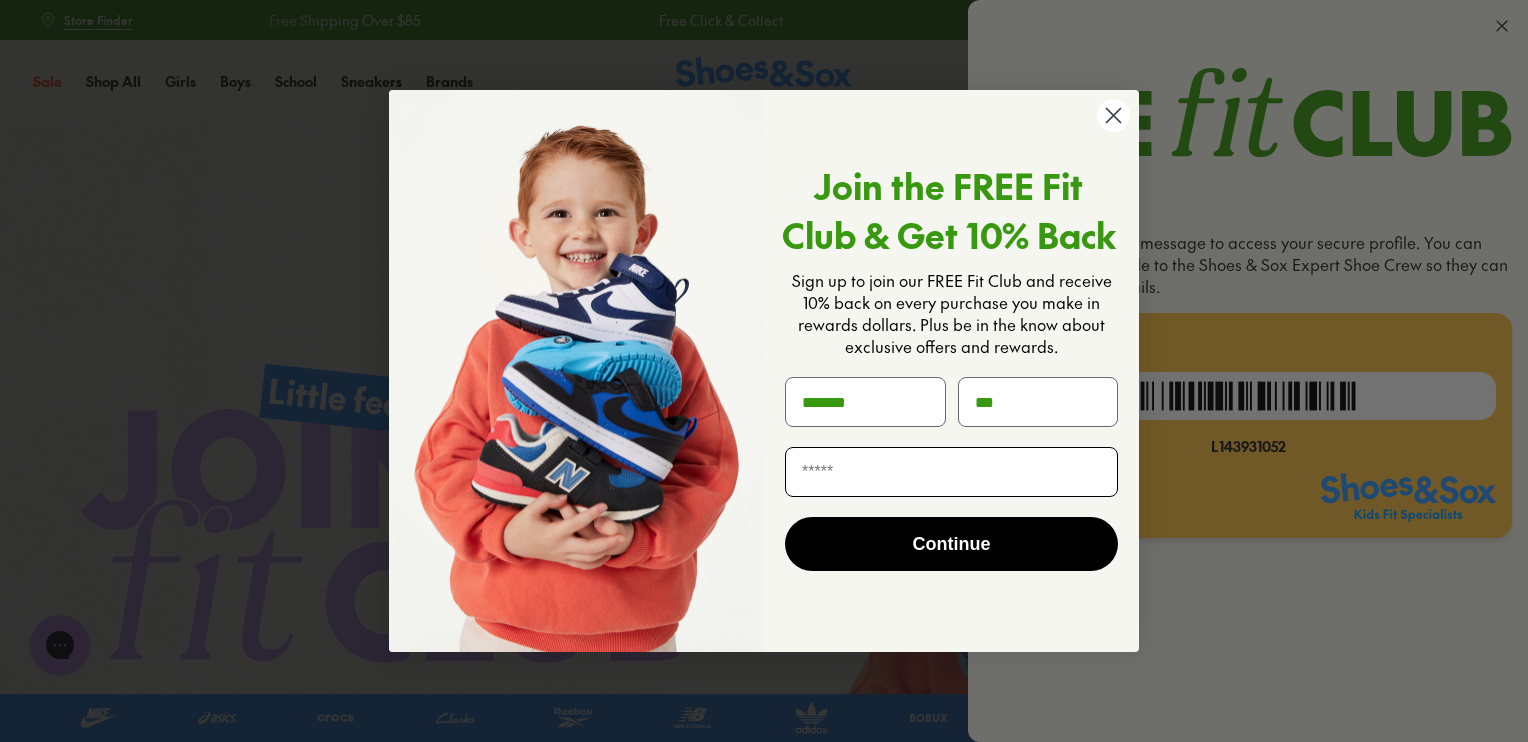 type on "**********" 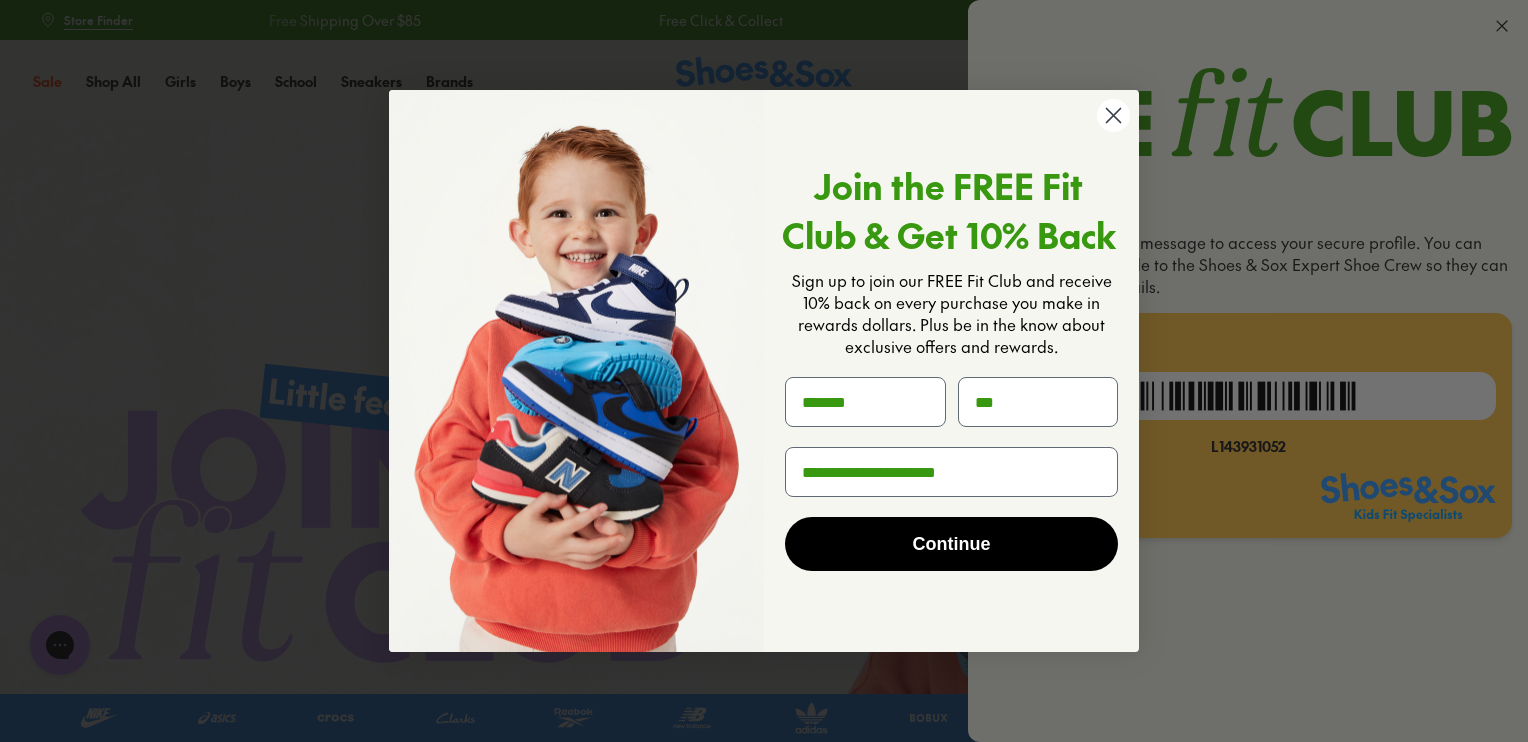 click on "Continue" at bounding box center [951, 544] 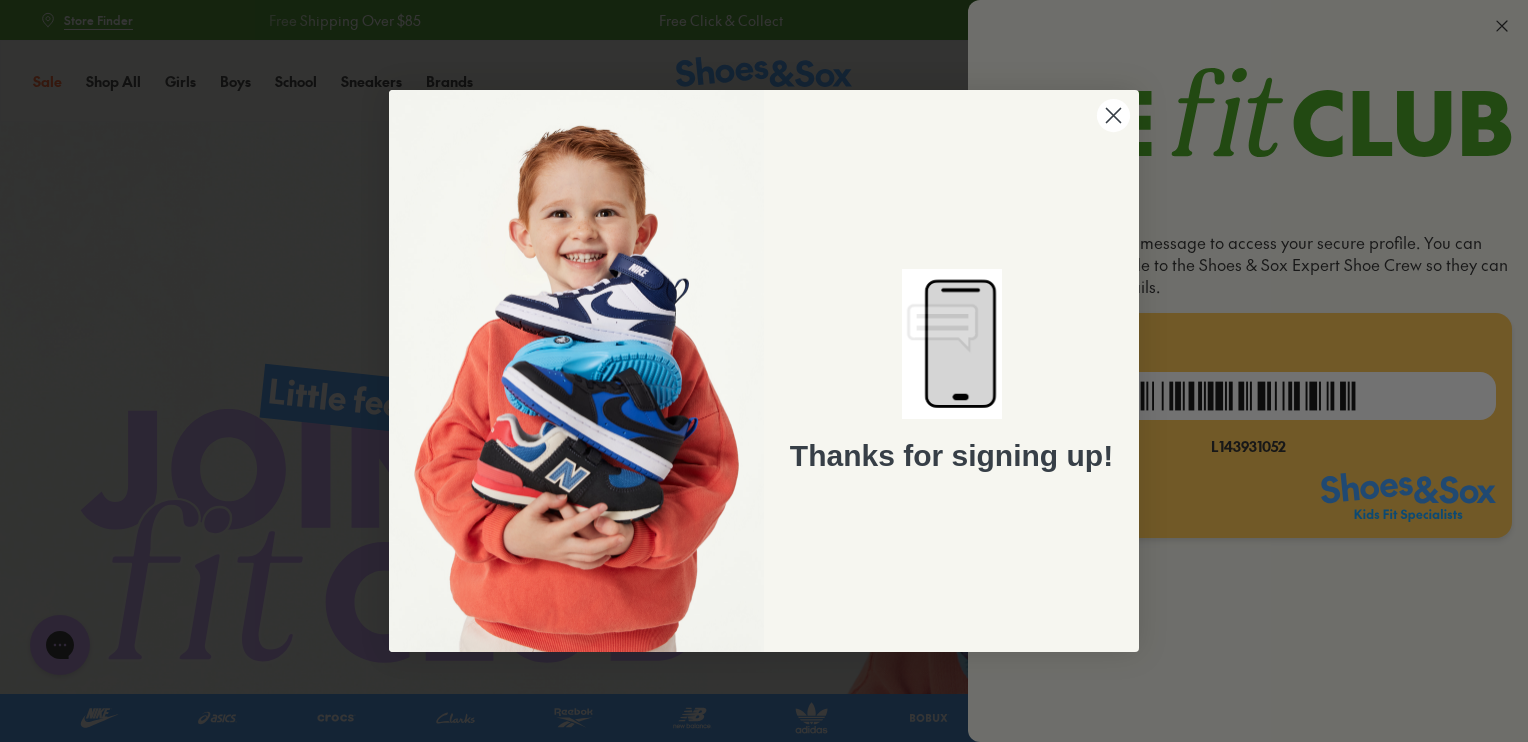 click 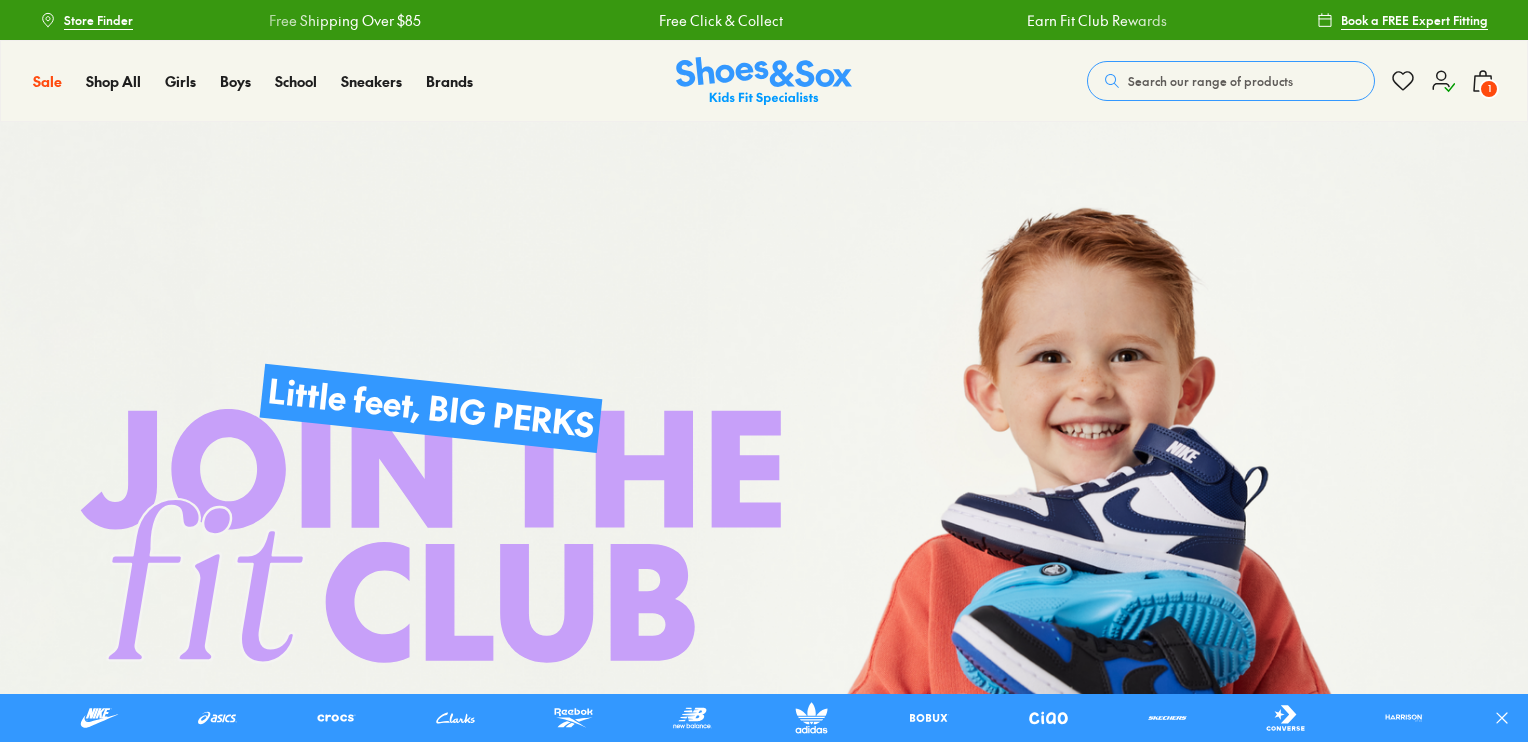 scroll, scrollTop: 0, scrollLeft: 0, axis: both 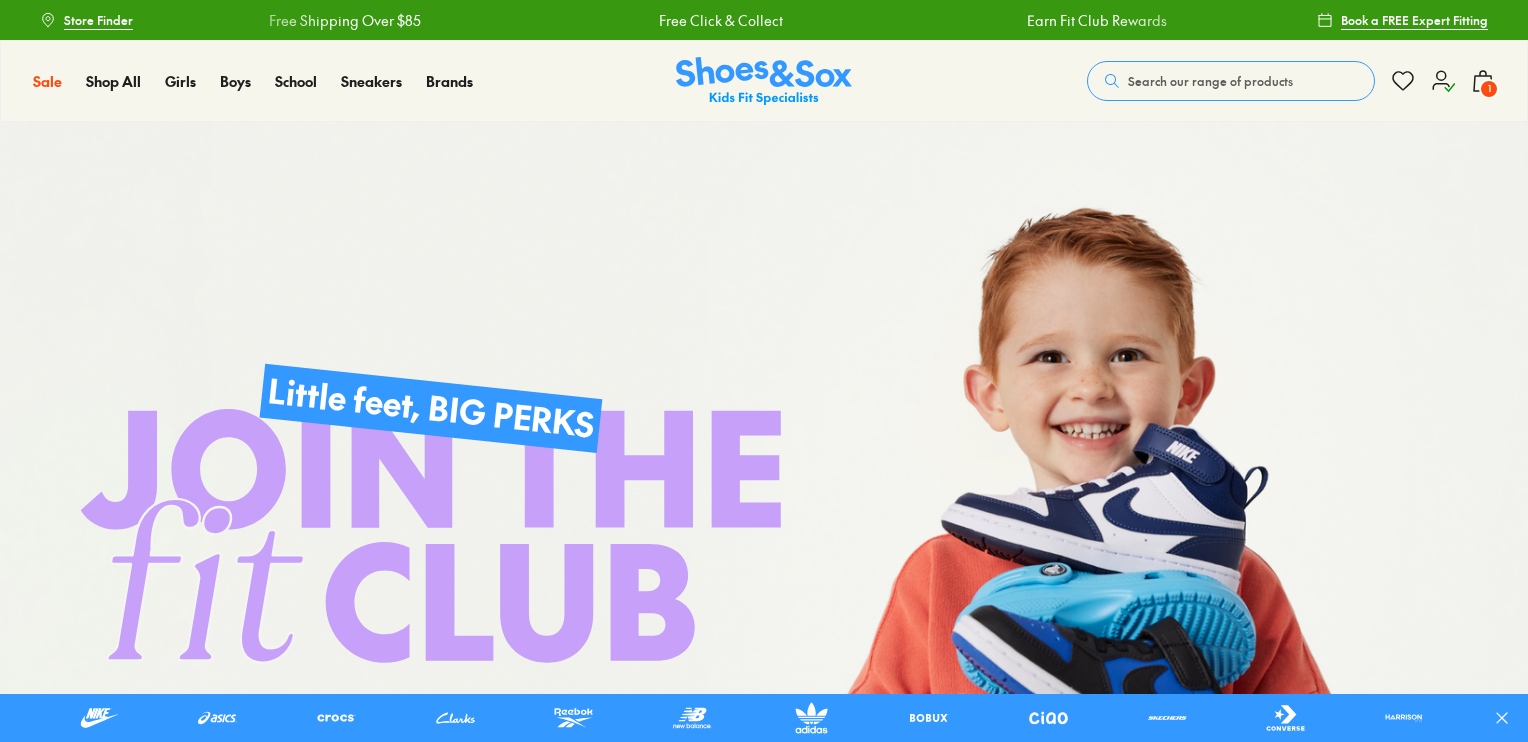 click 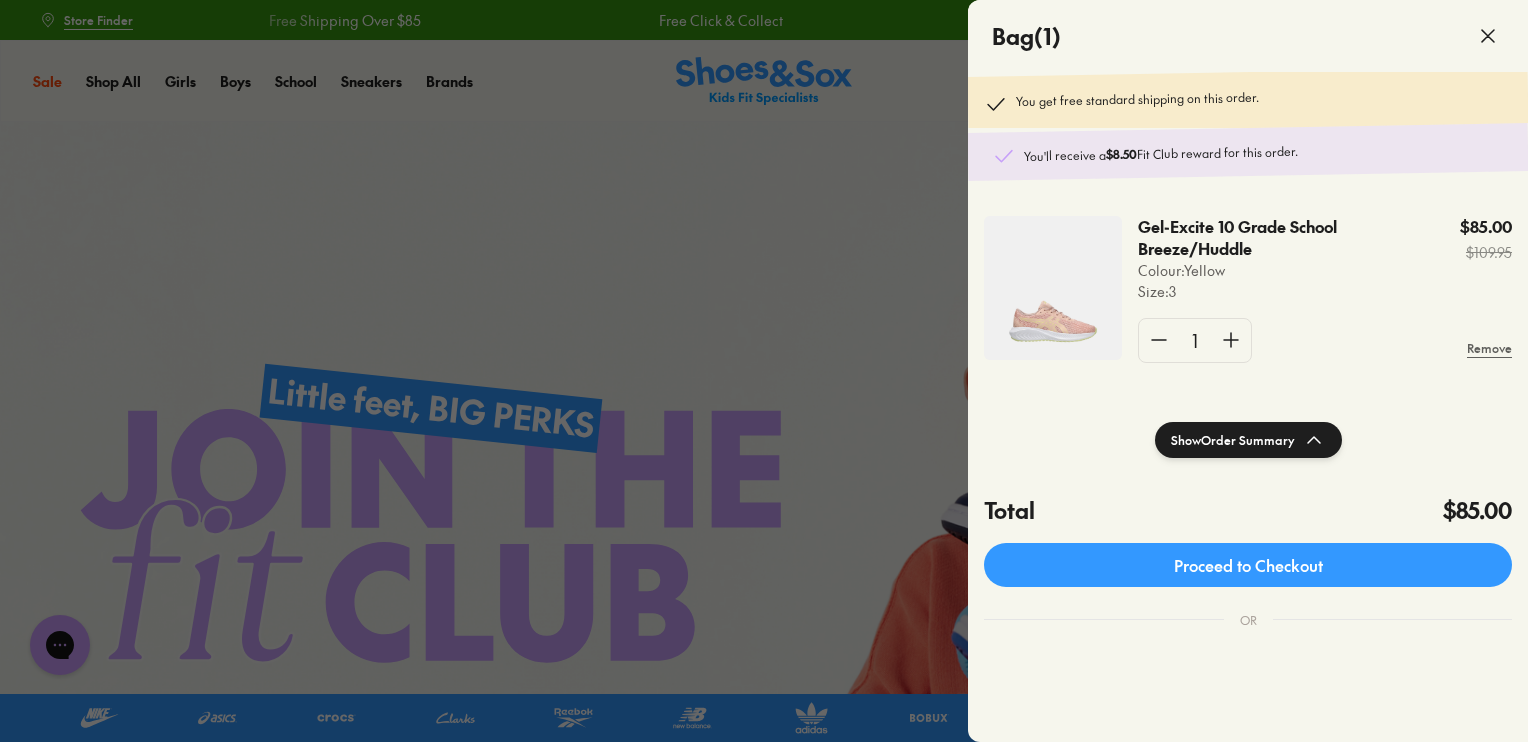 scroll, scrollTop: 0, scrollLeft: 0, axis: both 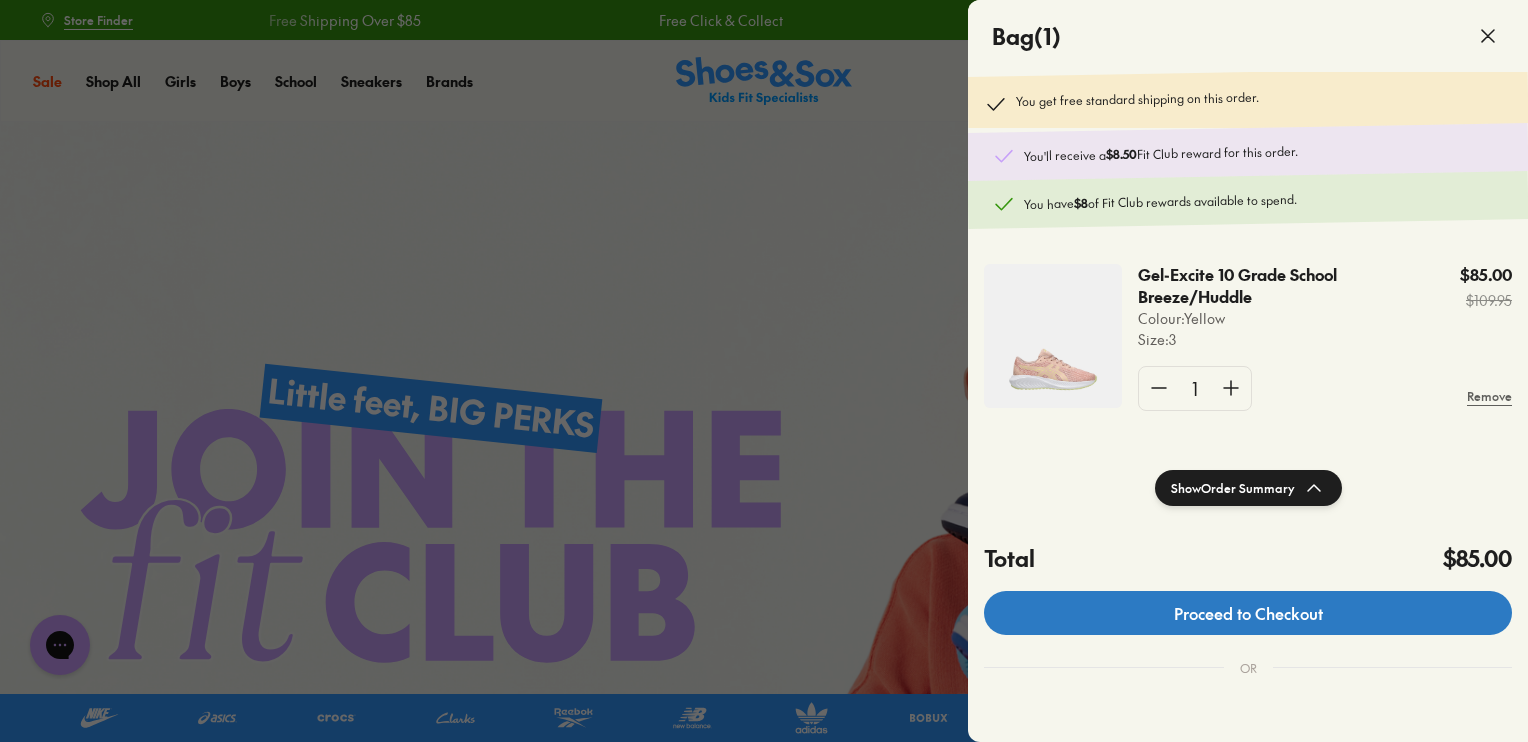click on "Proceed to Checkout" 